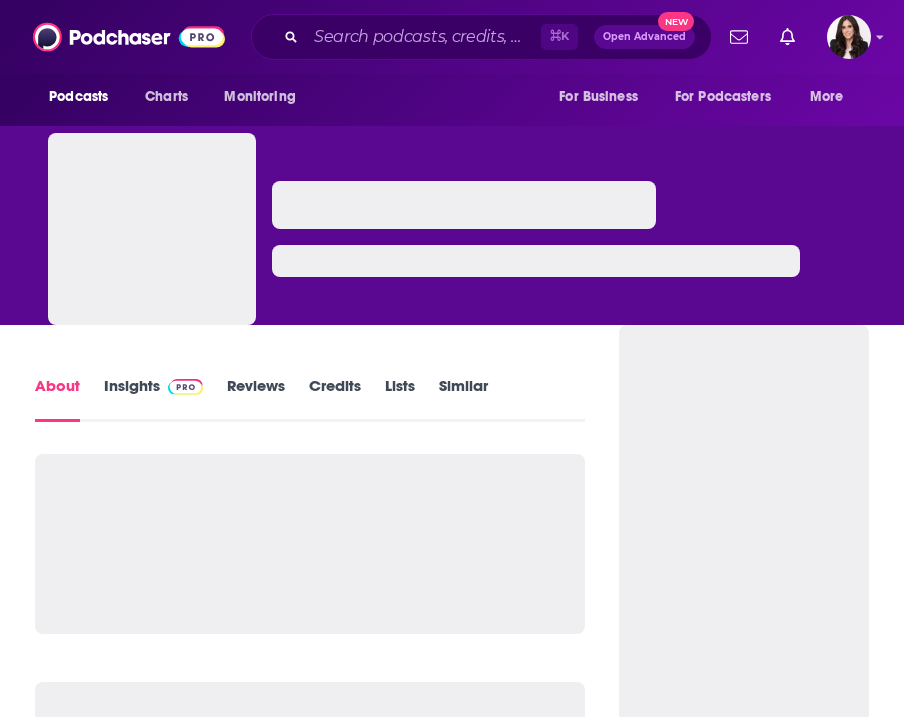 scroll, scrollTop: 0, scrollLeft: 0, axis: both 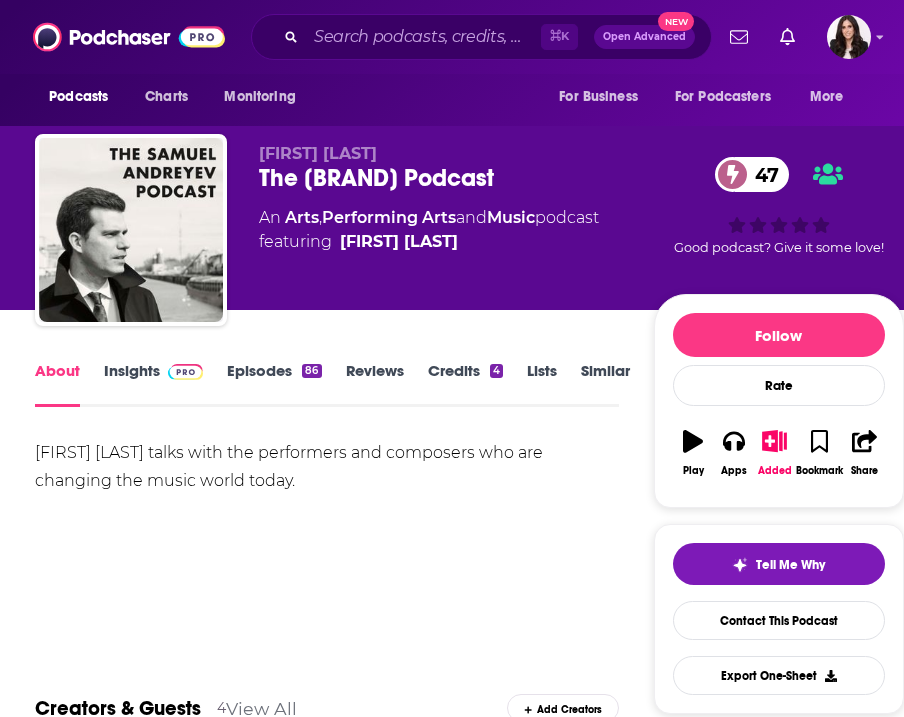 drag, startPoint x: 204, startPoint y: 485, endPoint x: 345, endPoint y: 495, distance: 141.35417 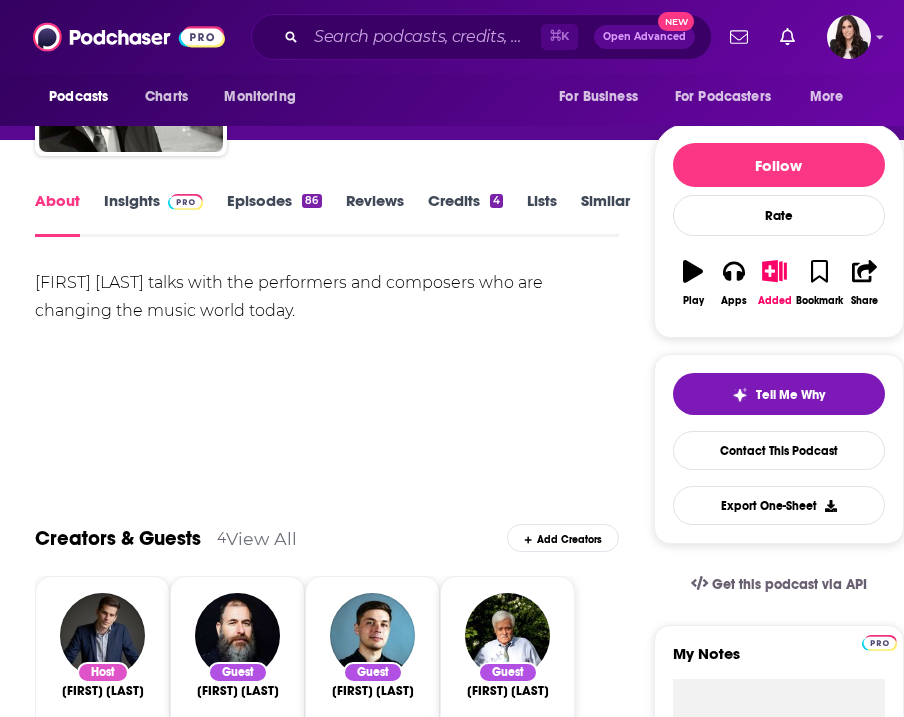 scroll, scrollTop: 0, scrollLeft: 0, axis: both 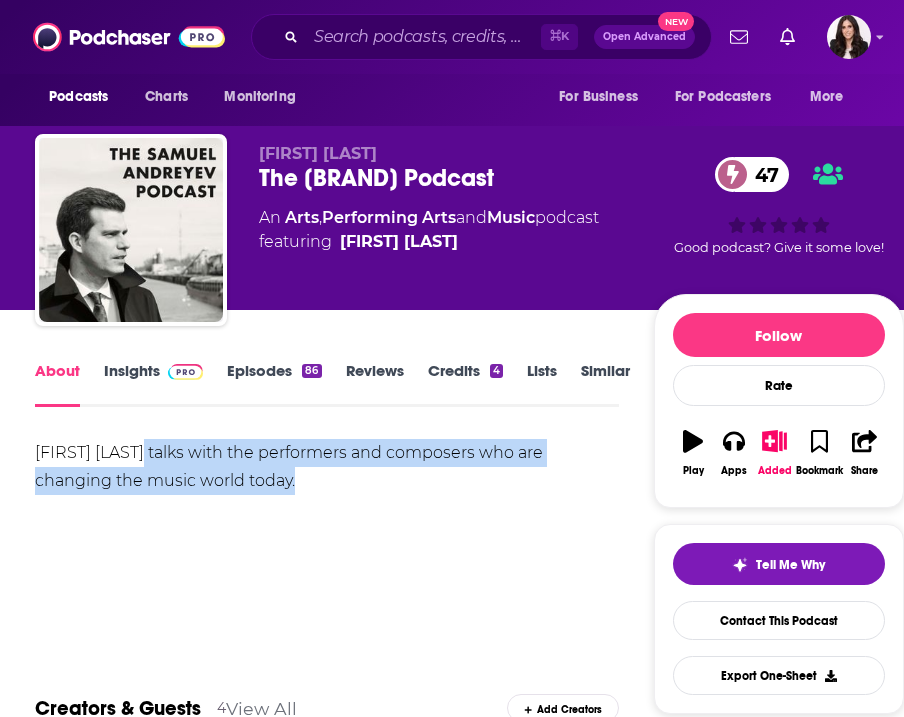 drag, startPoint x: 208, startPoint y: 461, endPoint x: 285, endPoint y: 482, distance: 79.81228 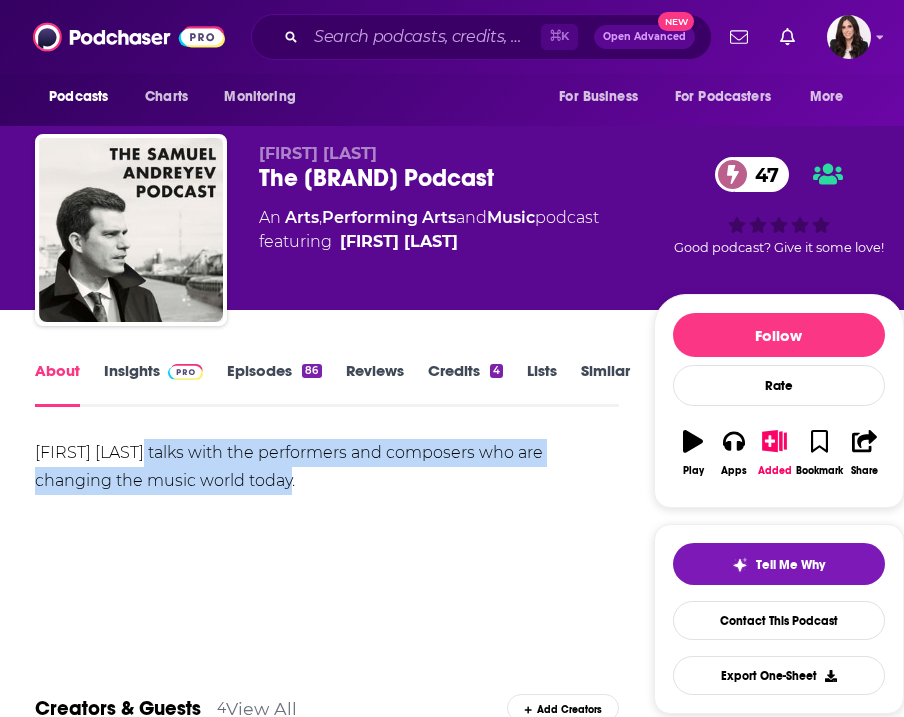 click on "Samuel Andreyev talks with the performers and composers who are changing the music world today." at bounding box center (327, 467) 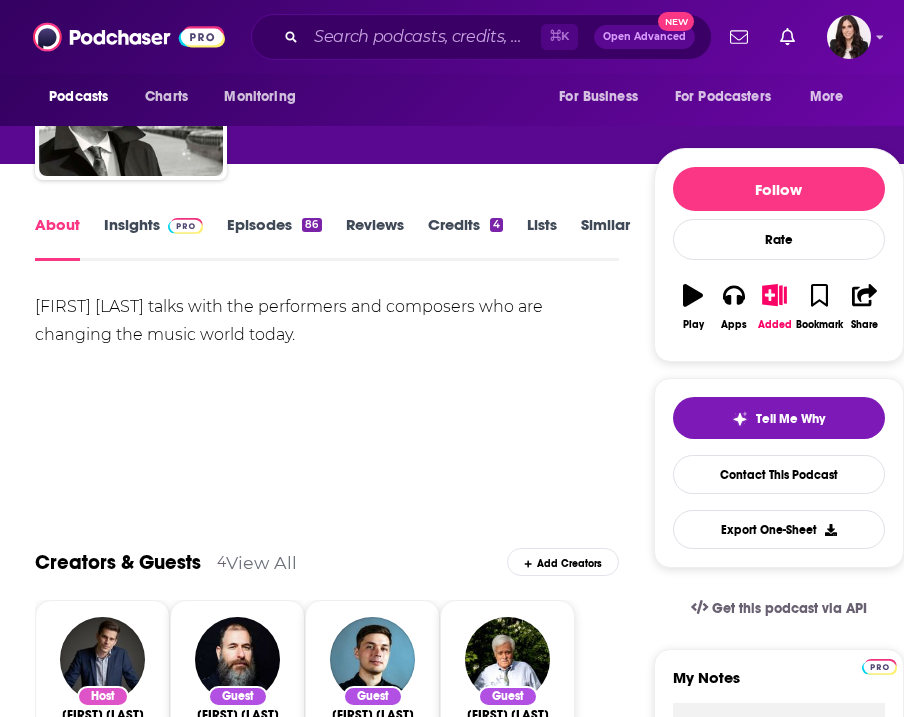scroll, scrollTop: 171, scrollLeft: 0, axis: vertical 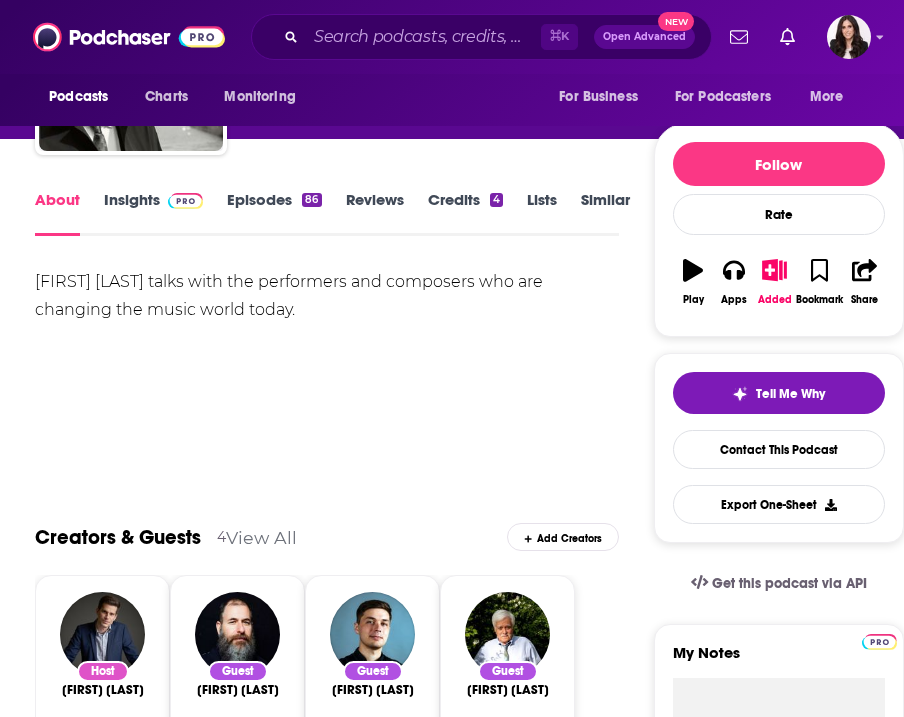 click on "Insights" at bounding box center [153, 213] 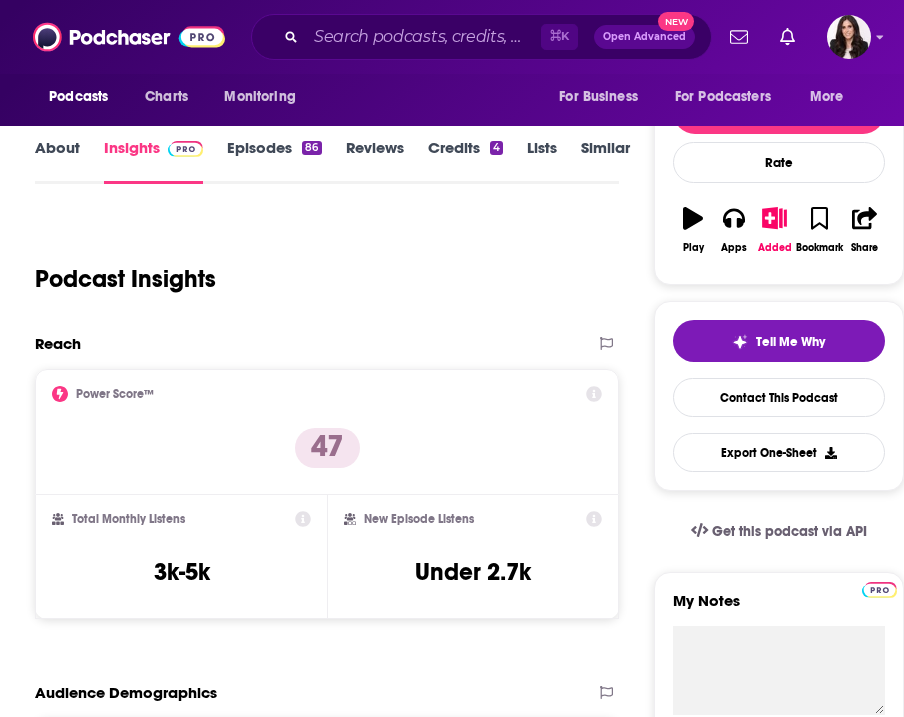 scroll, scrollTop: 0, scrollLeft: 0, axis: both 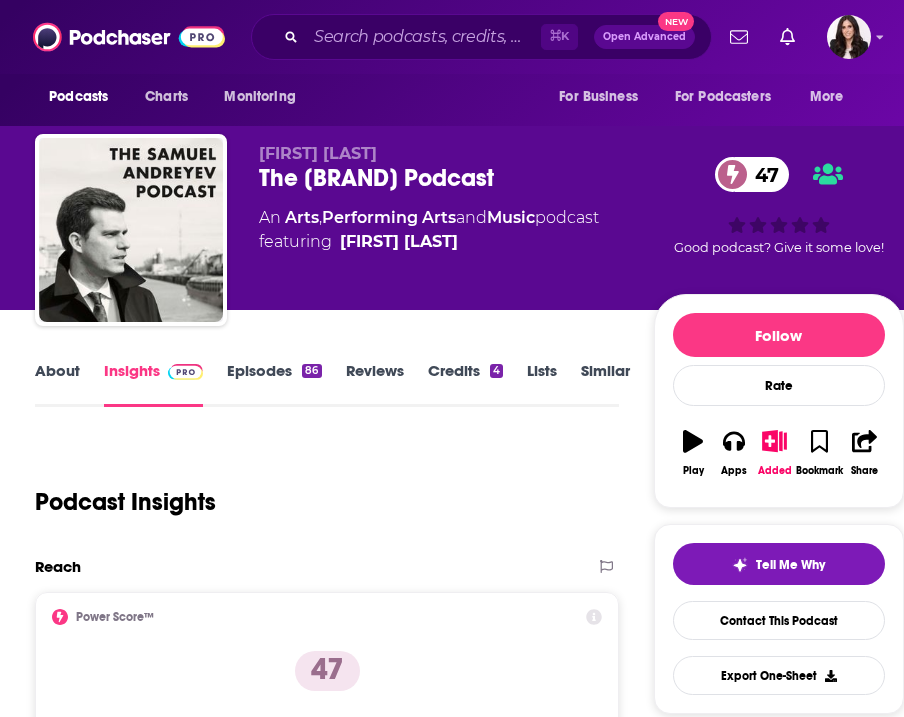 click on "About" at bounding box center (57, 384) 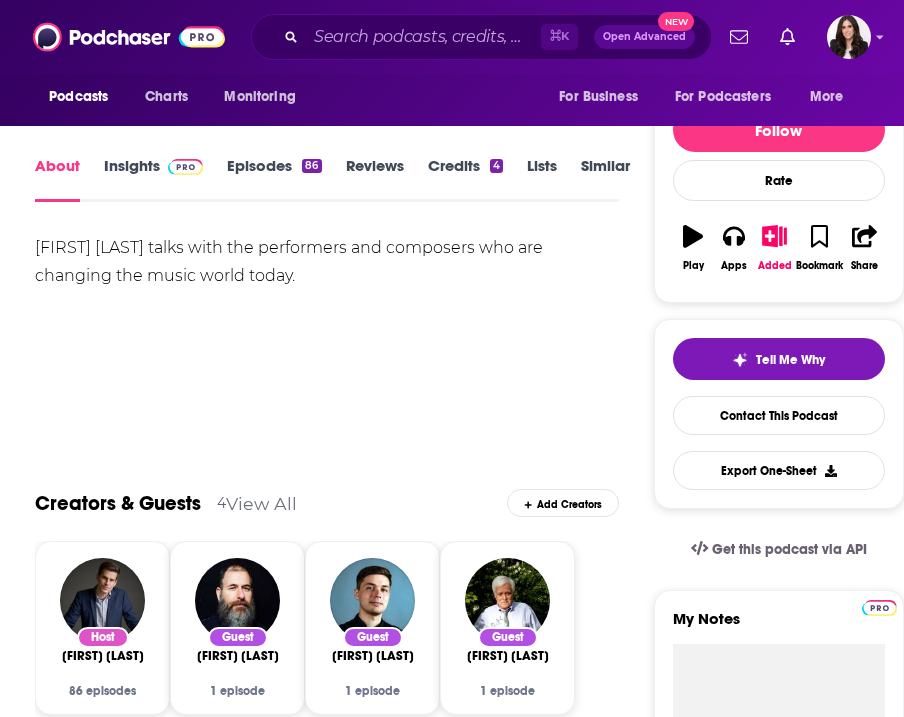scroll, scrollTop: 208, scrollLeft: 0, axis: vertical 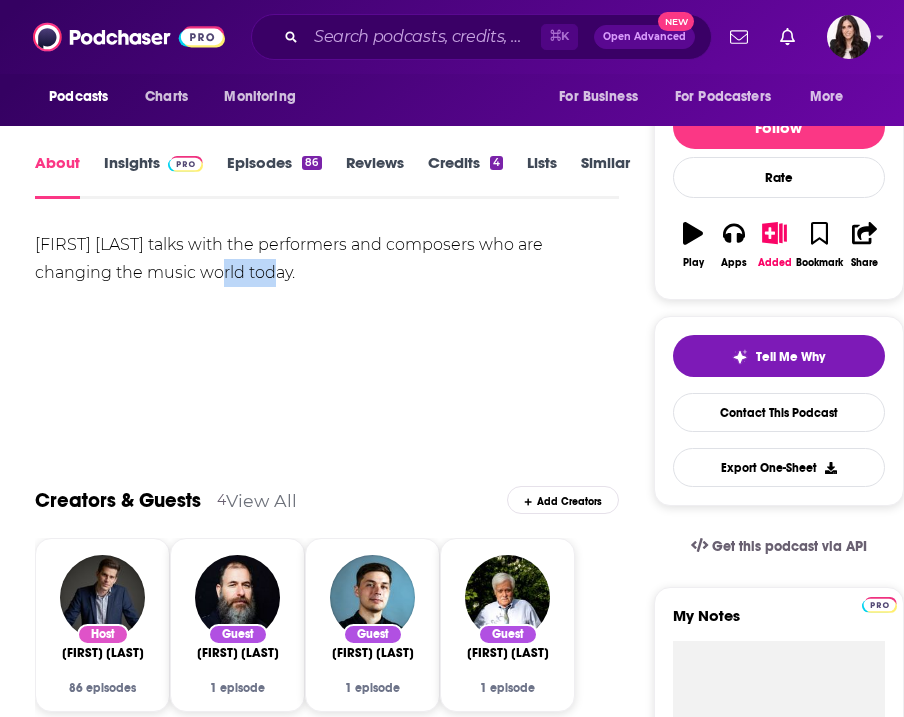 drag, startPoint x: 259, startPoint y: 277, endPoint x: 214, endPoint y: 264, distance: 46.840153 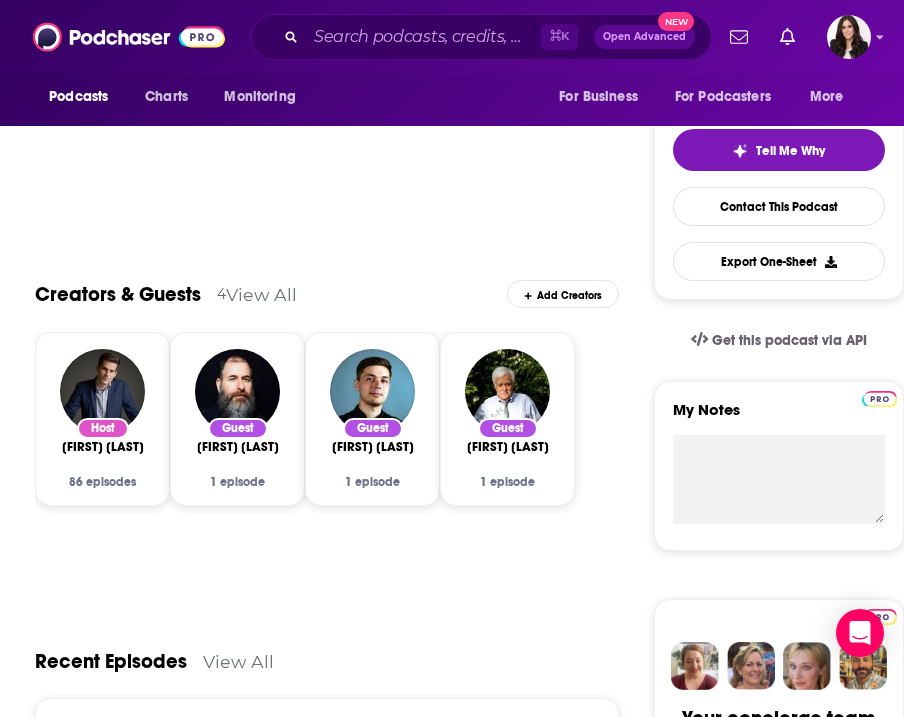 scroll, scrollTop: 0, scrollLeft: 0, axis: both 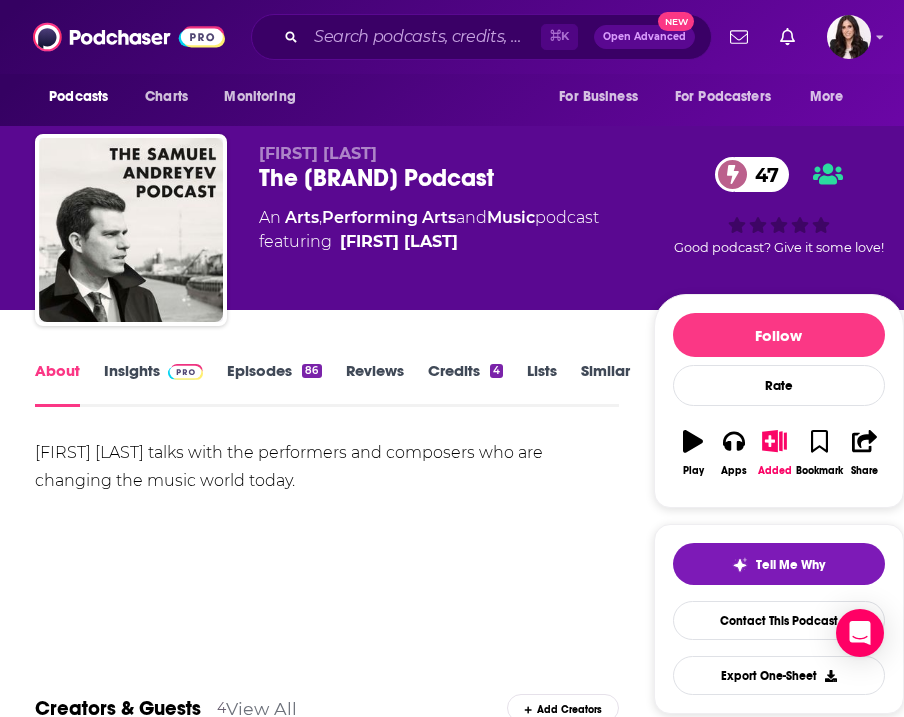 click on "The Samuel Andreyev Podcast 47" at bounding box center (456, 178) 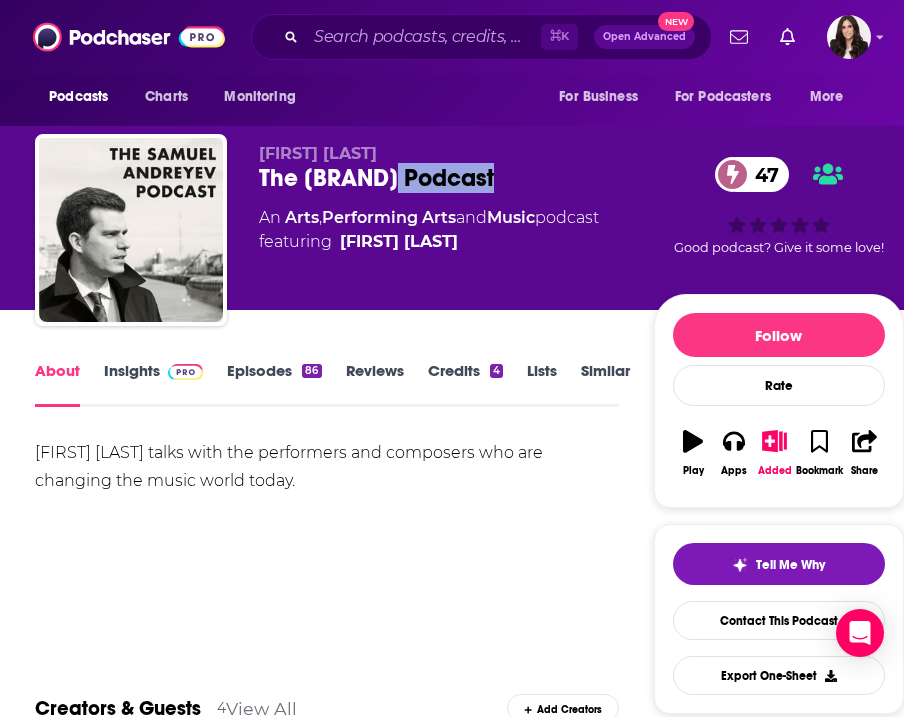 click on "The Samuel Andreyev Podcast 47" at bounding box center [456, 178] 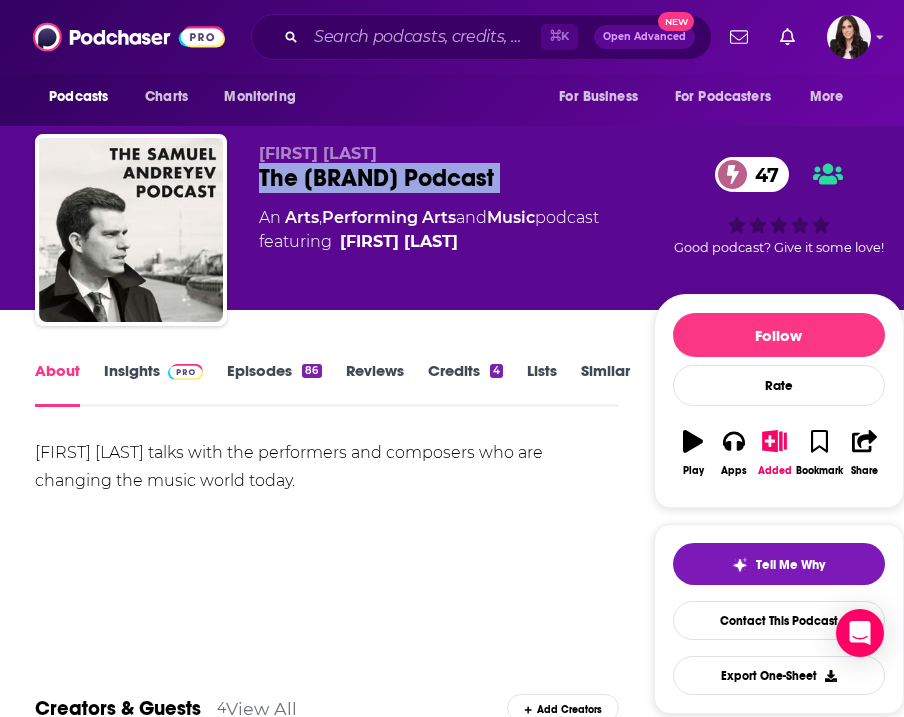 click on "The Samuel Andreyev Podcast 47" at bounding box center (456, 178) 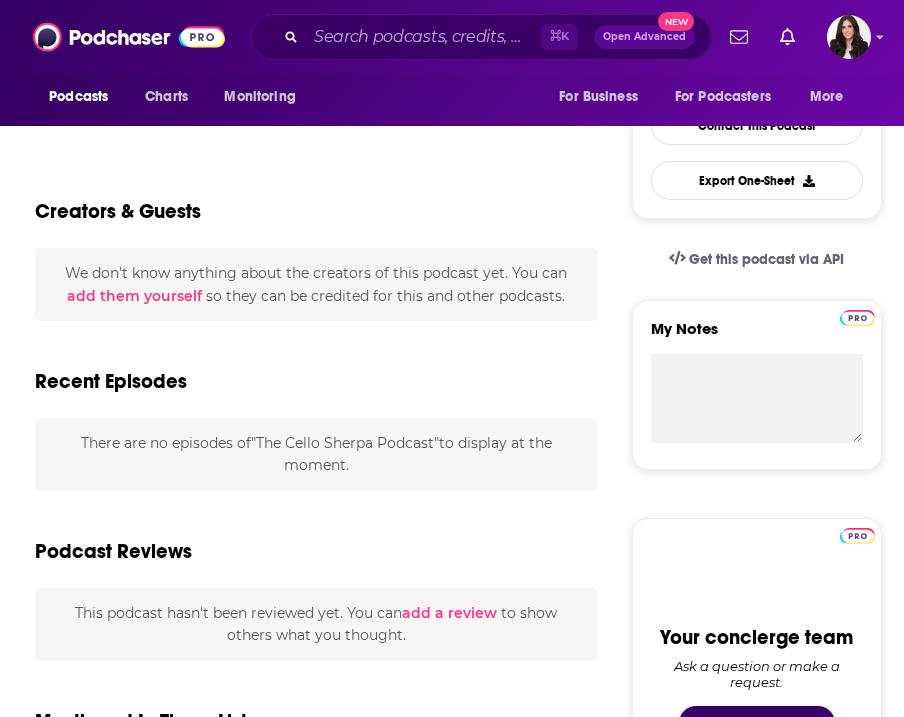 scroll, scrollTop: 501, scrollLeft: 0, axis: vertical 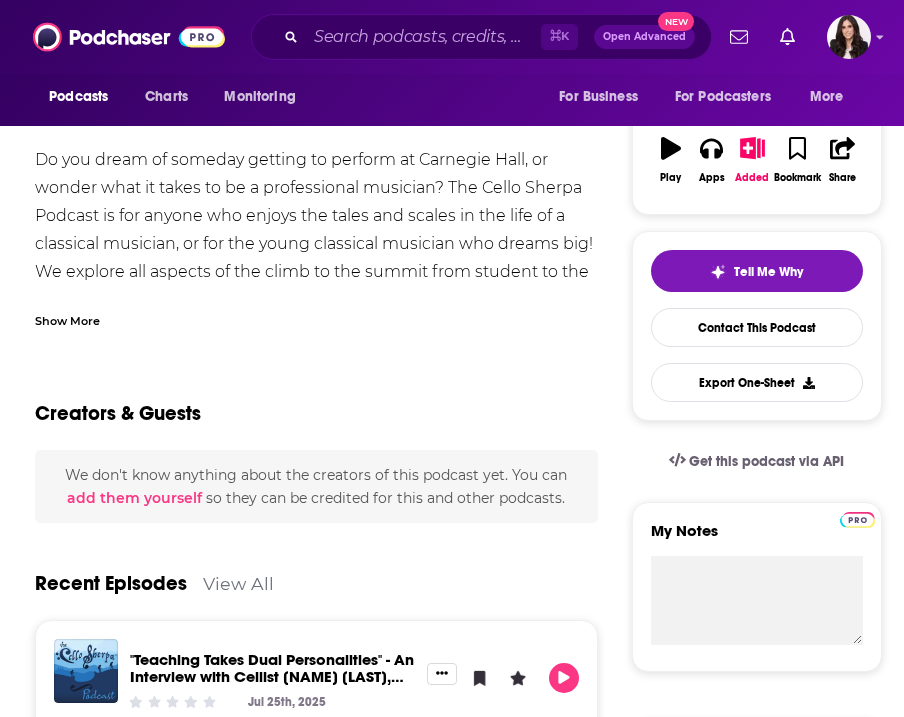 click on "Show More" at bounding box center (67, 319) 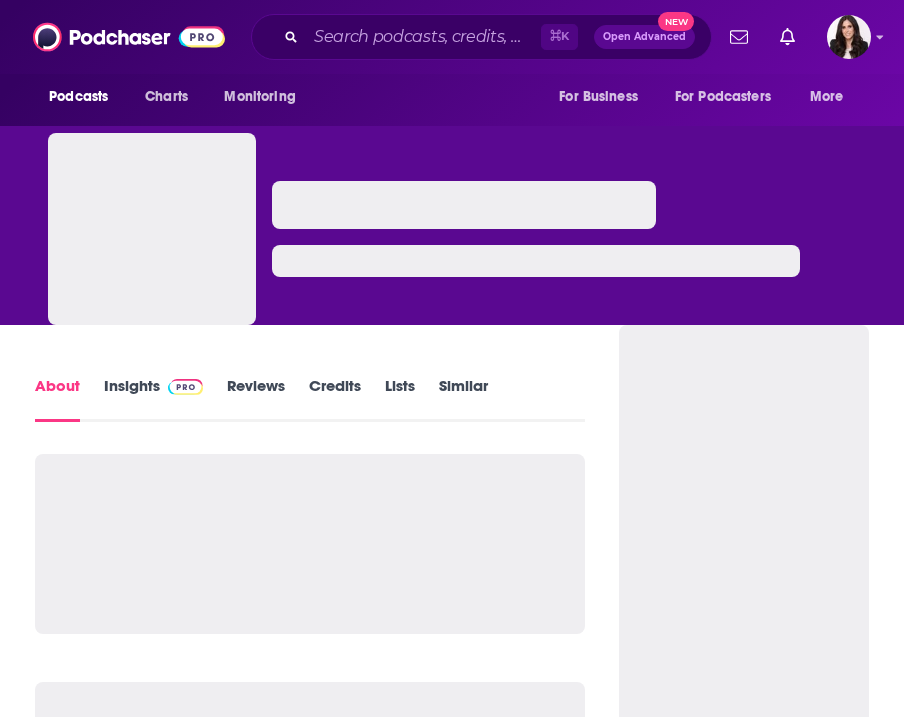 scroll, scrollTop: 338, scrollLeft: 0, axis: vertical 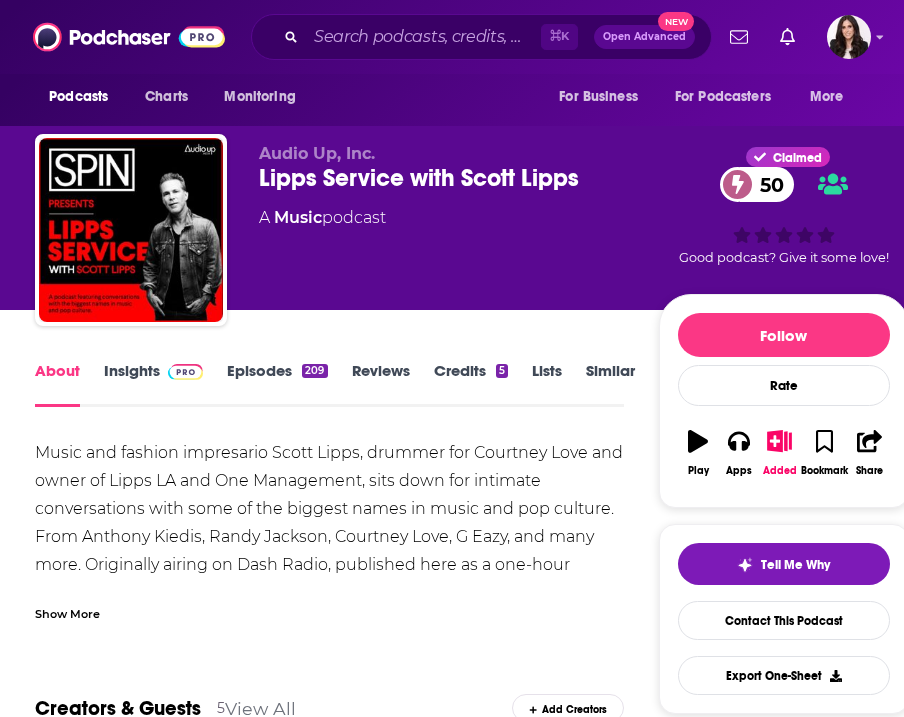 click on "Insights" at bounding box center [153, 384] 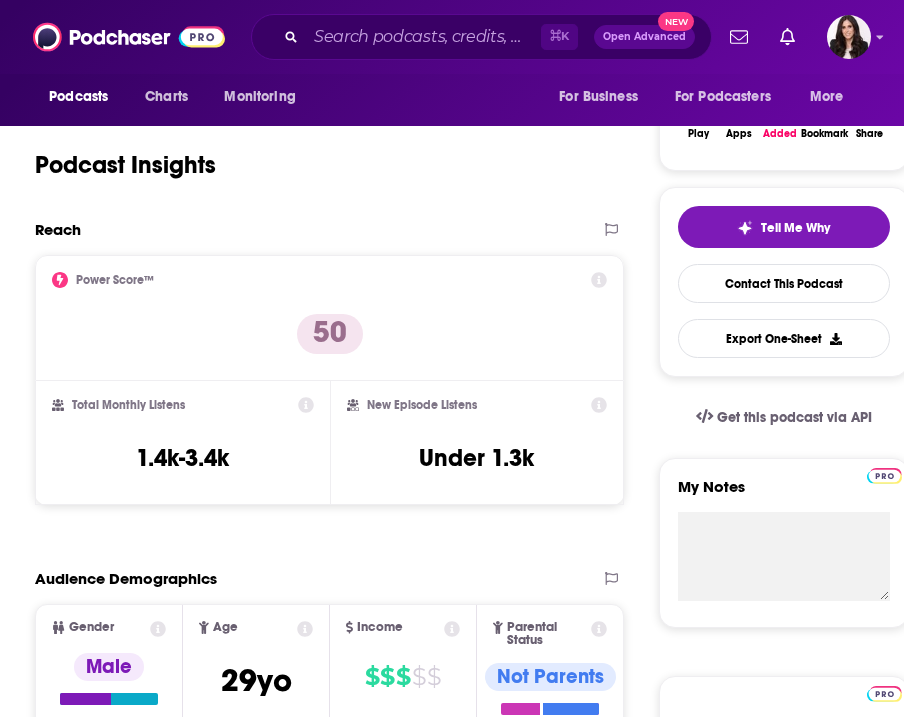 scroll, scrollTop: 78, scrollLeft: 0, axis: vertical 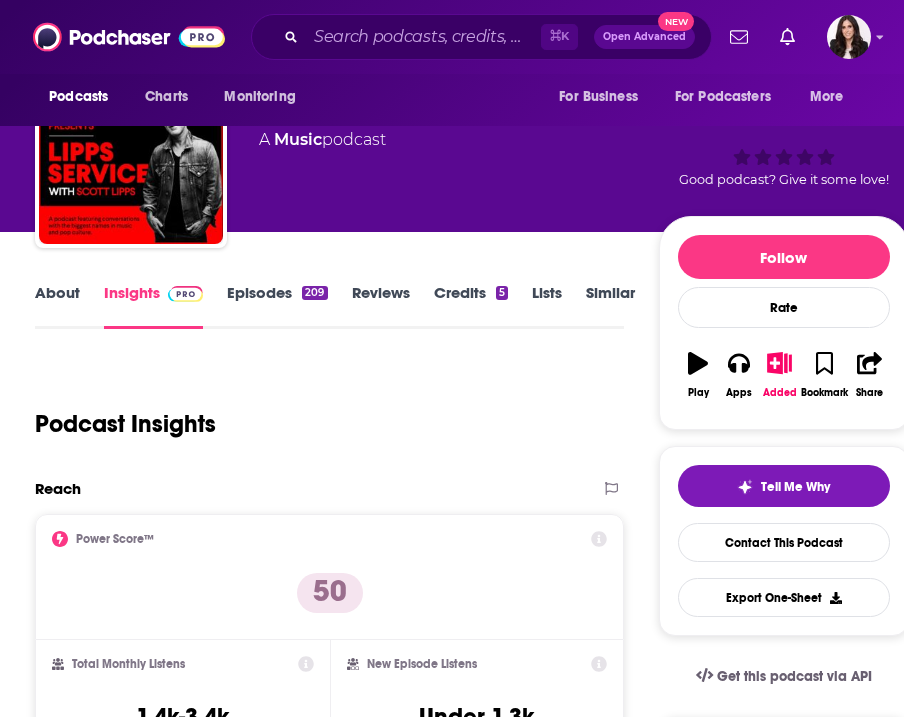 click on "Episodes 209" at bounding box center [277, 306] 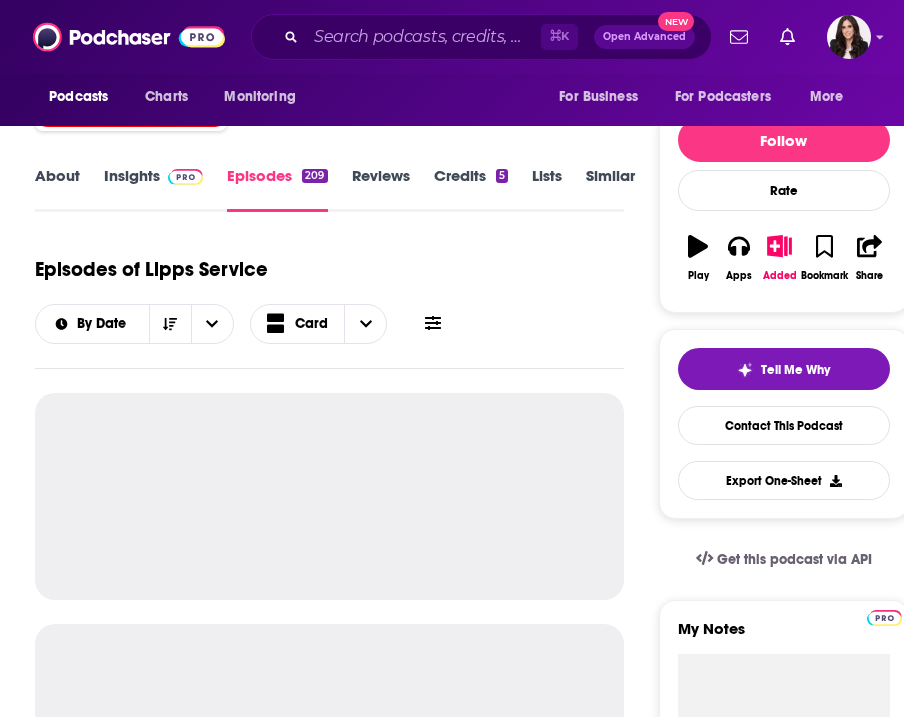 scroll, scrollTop: 0, scrollLeft: 0, axis: both 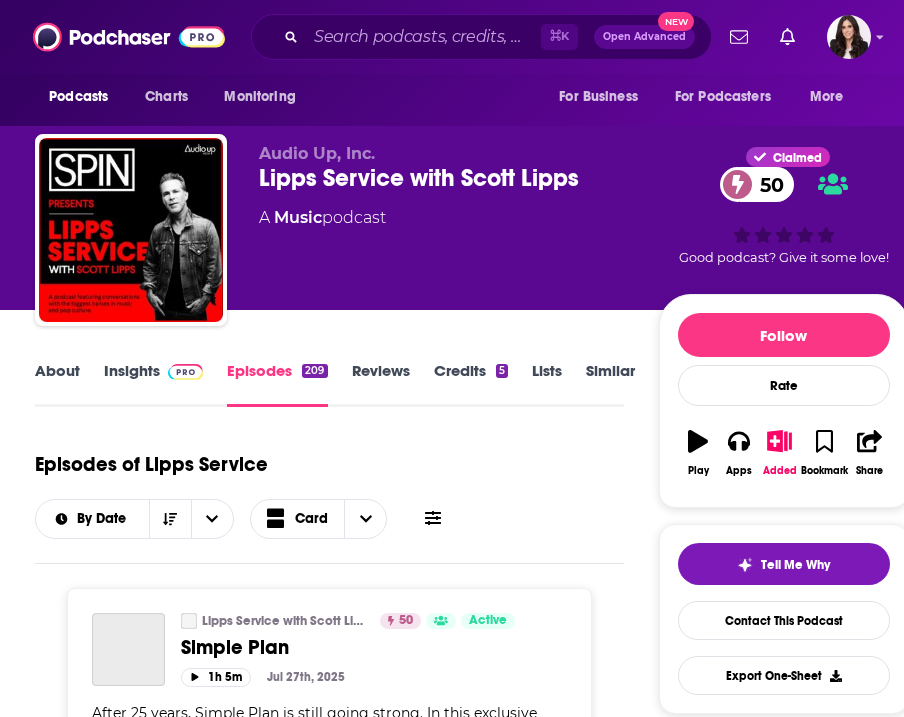 click on "Lipps Service with Scott Lipps 50" at bounding box center (459, 178) 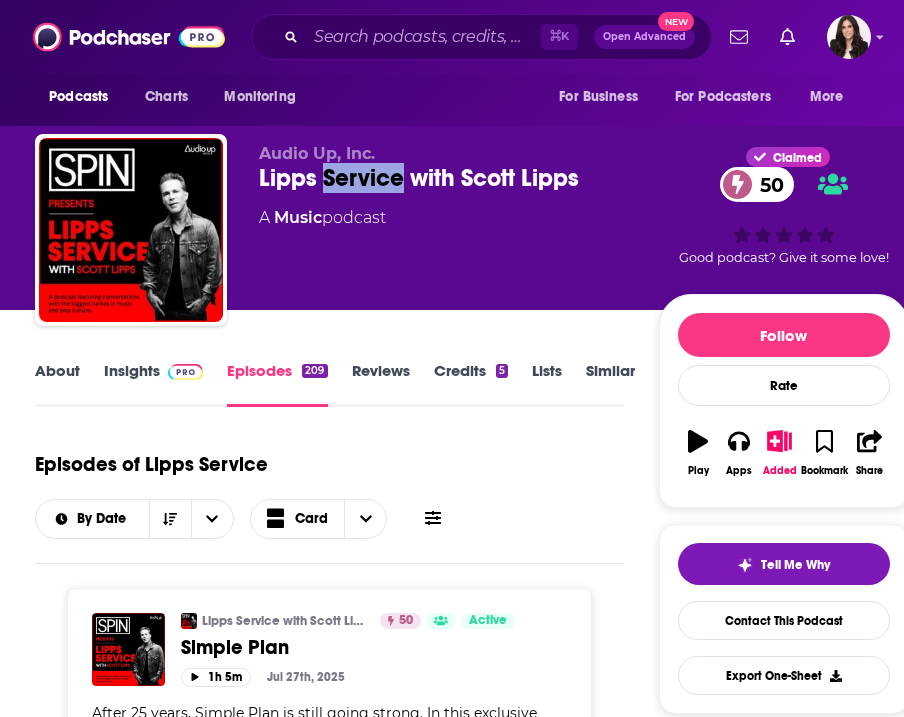 click on "Lipps Service with Scott Lipps 50" at bounding box center (459, 178) 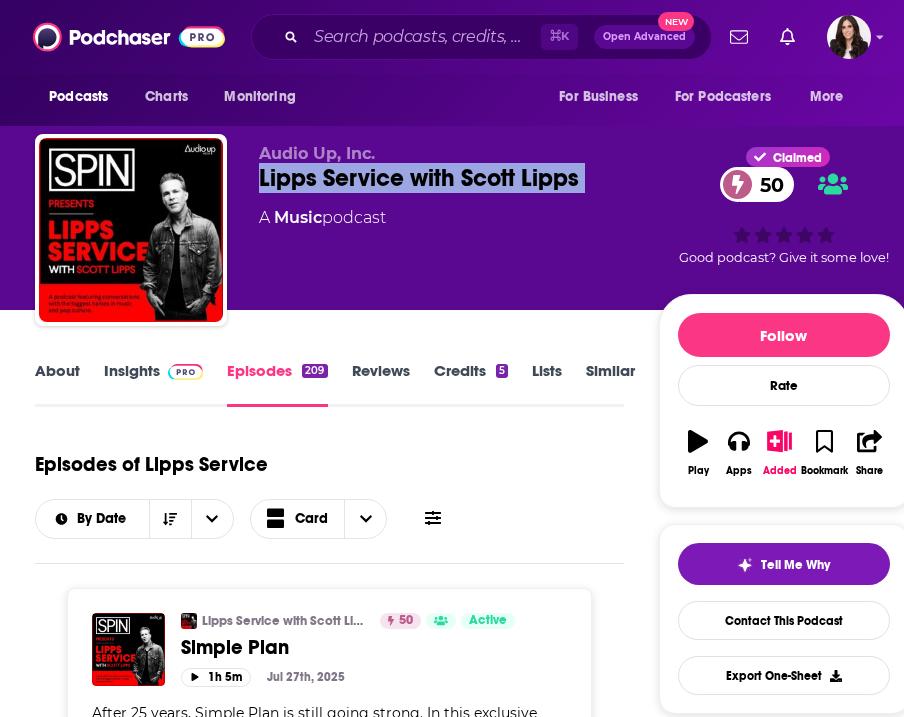 click on "Lipps Service with Scott Lipps 50" at bounding box center (459, 178) 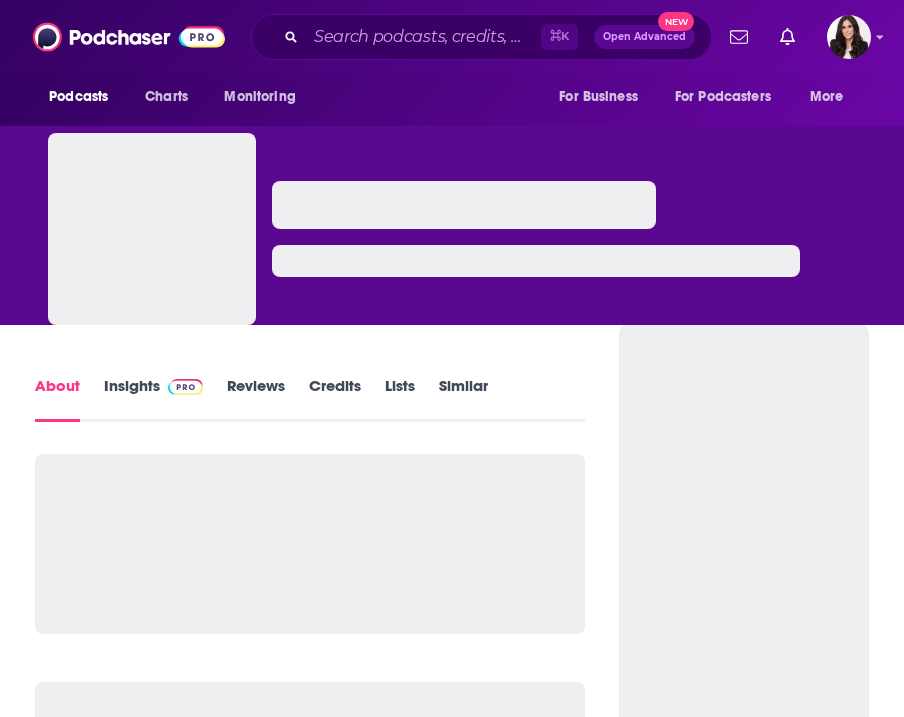 scroll, scrollTop: 0, scrollLeft: 0, axis: both 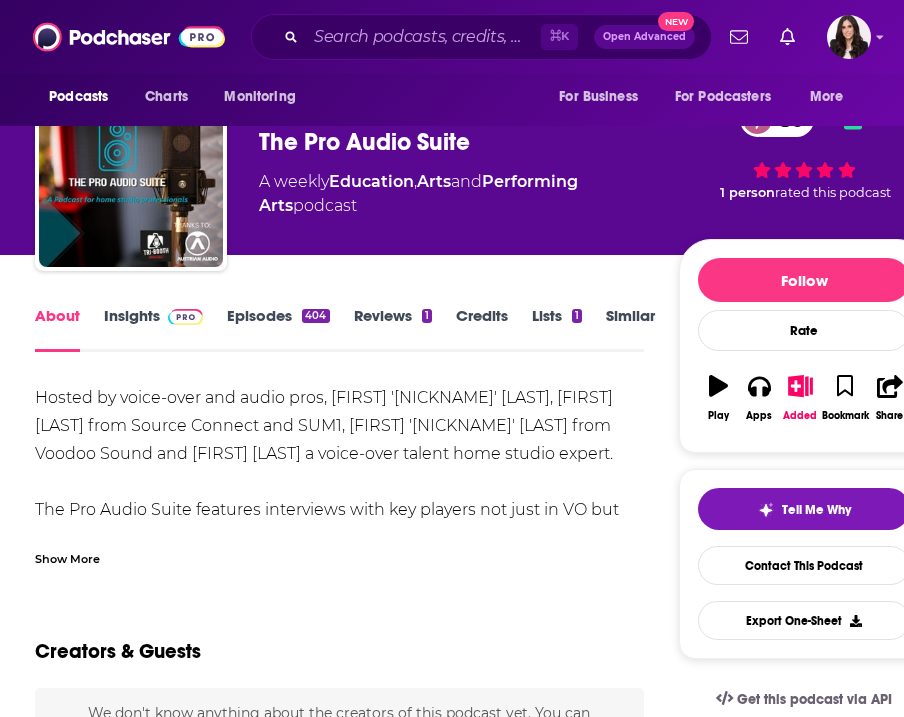 click on "Show More" at bounding box center [67, 557] 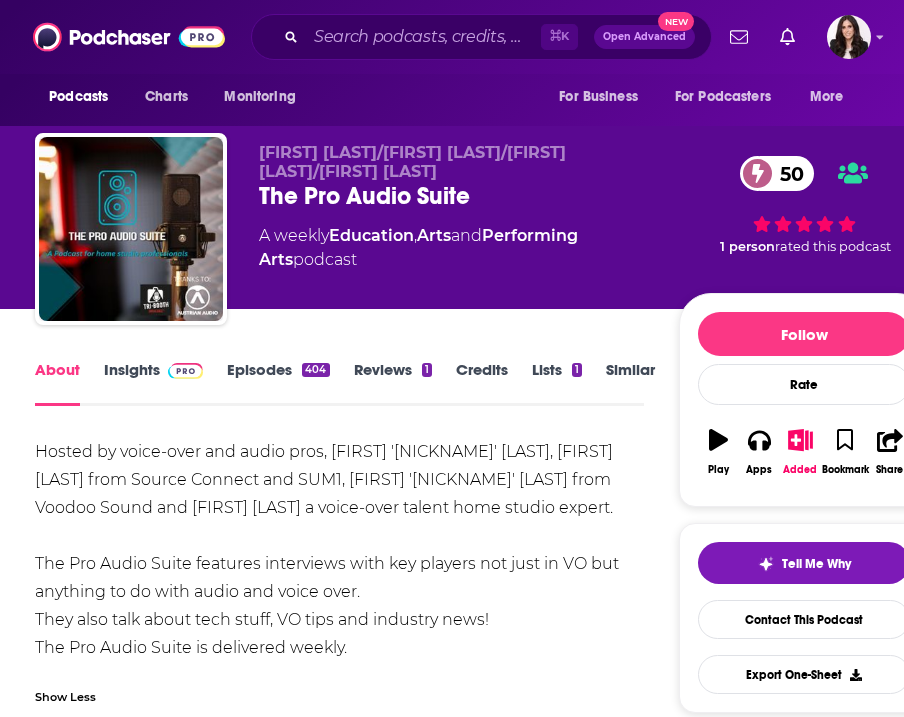 scroll, scrollTop: 0, scrollLeft: 0, axis: both 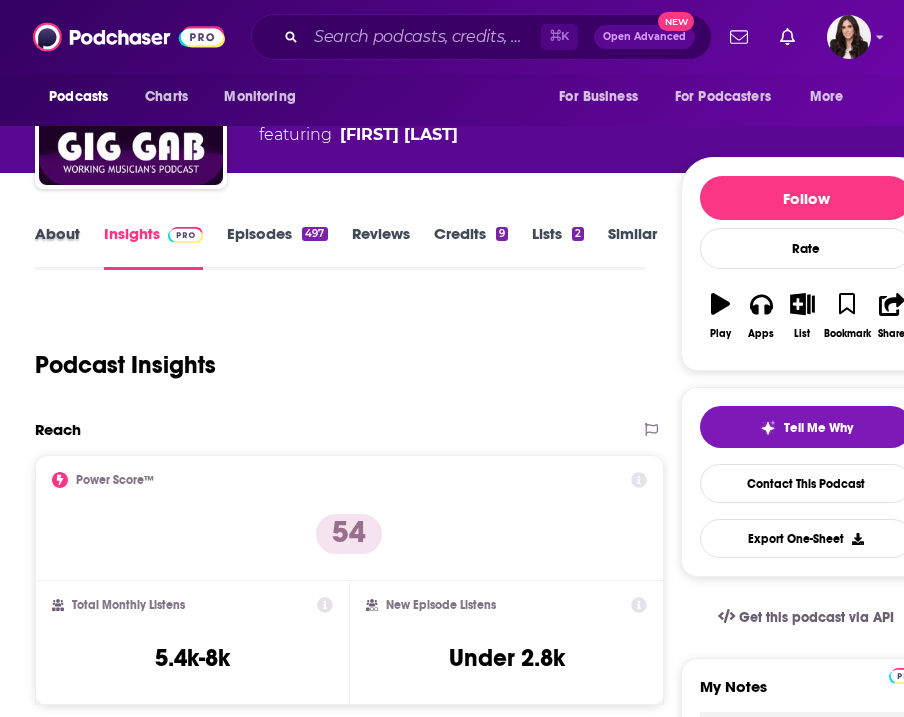 click on "About" at bounding box center [69, 247] 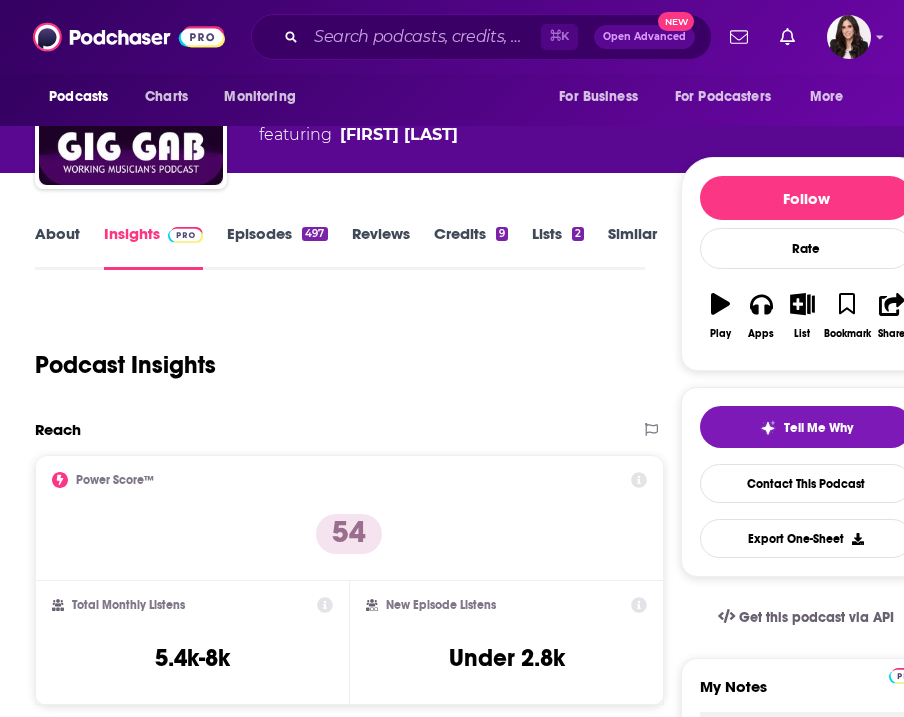 click on "About" at bounding box center [57, 247] 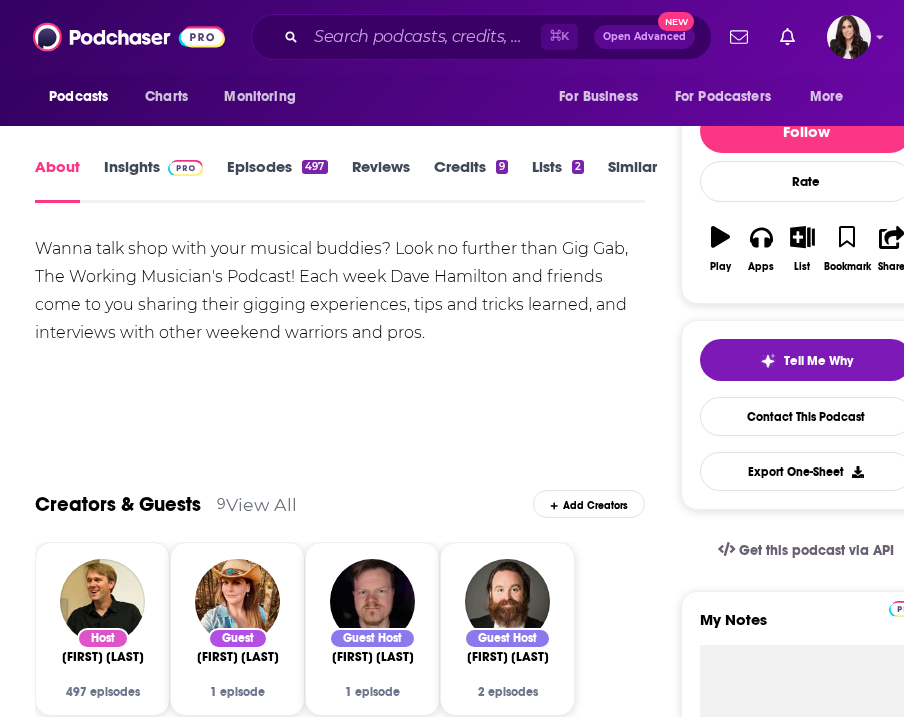 scroll, scrollTop: 214, scrollLeft: 0, axis: vertical 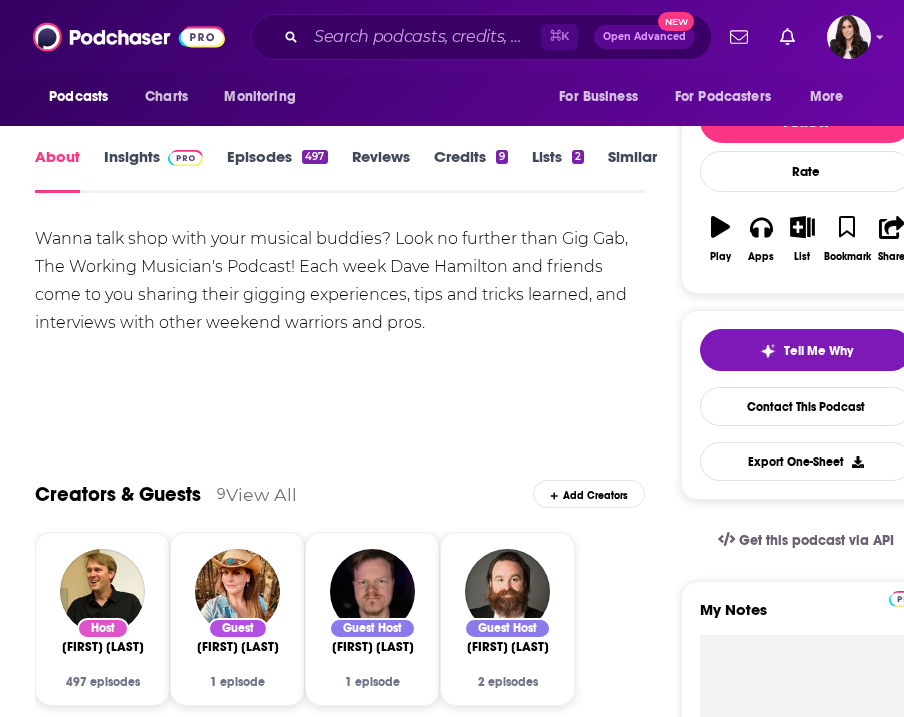 click on "Episodes 497" at bounding box center (277, 170) 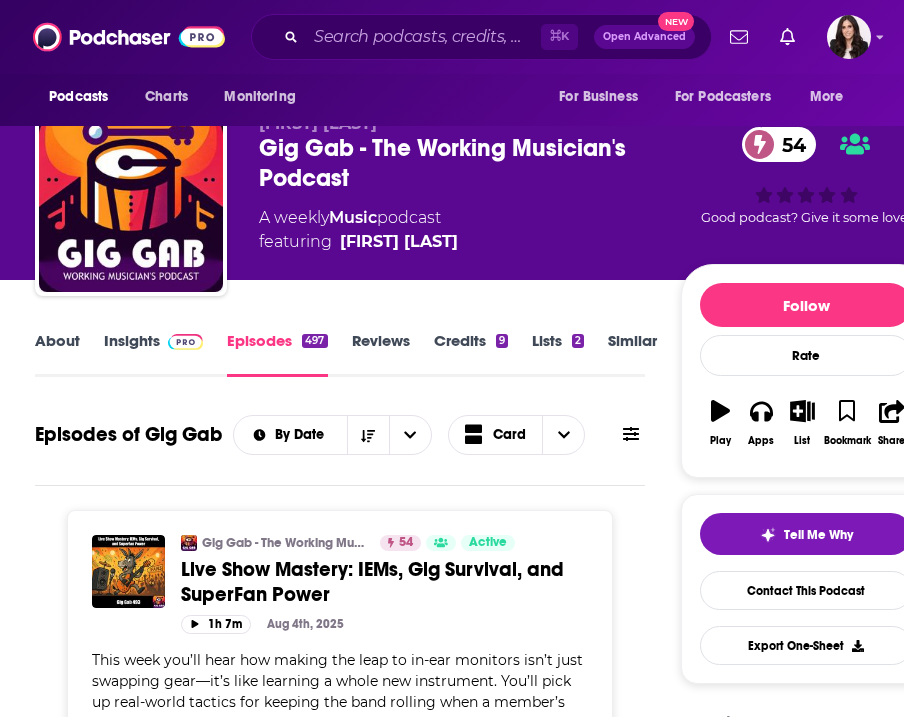 scroll, scrollTop: 0, scrollLeft: 0, axis: both 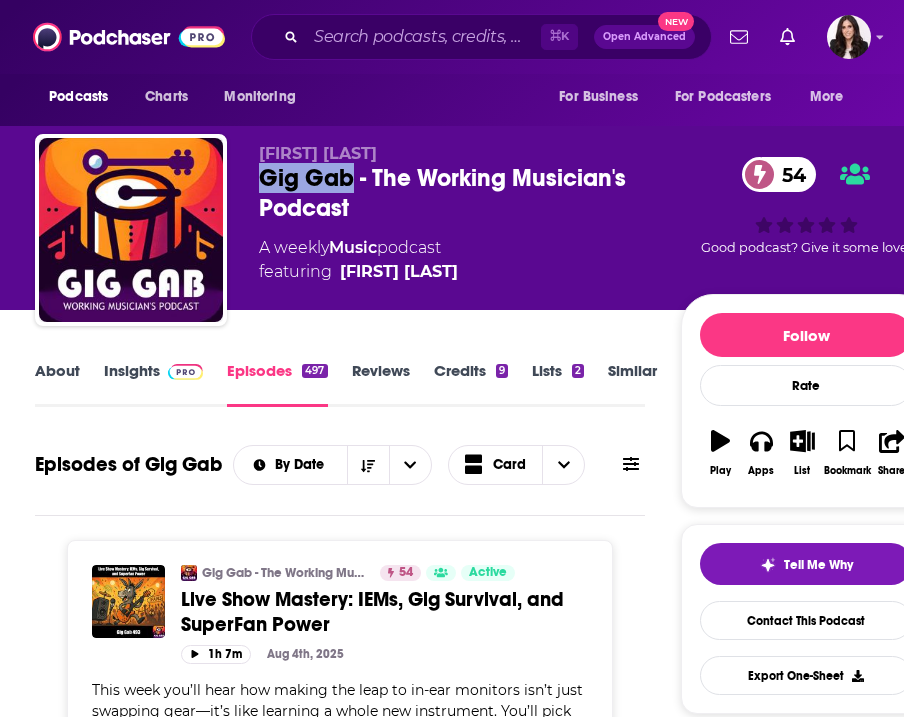 drag, startPoint x: 350, startPoint y: 173, endPoint x: 255, endPoint y: 177, distance: 95.084175 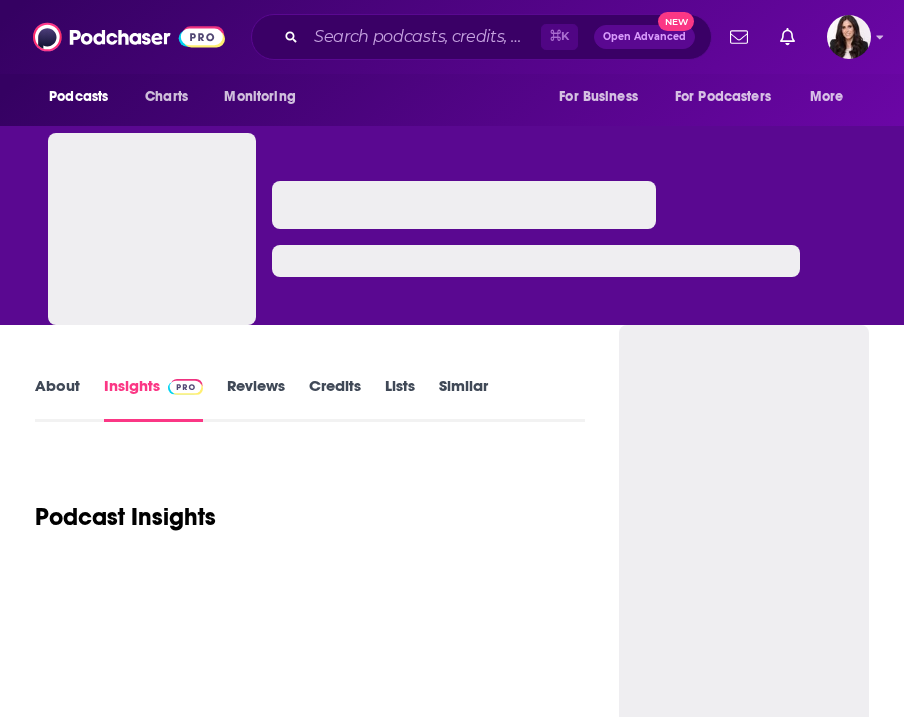 scroll, scrollTop: 0, scrollLeft: 0, axis: both 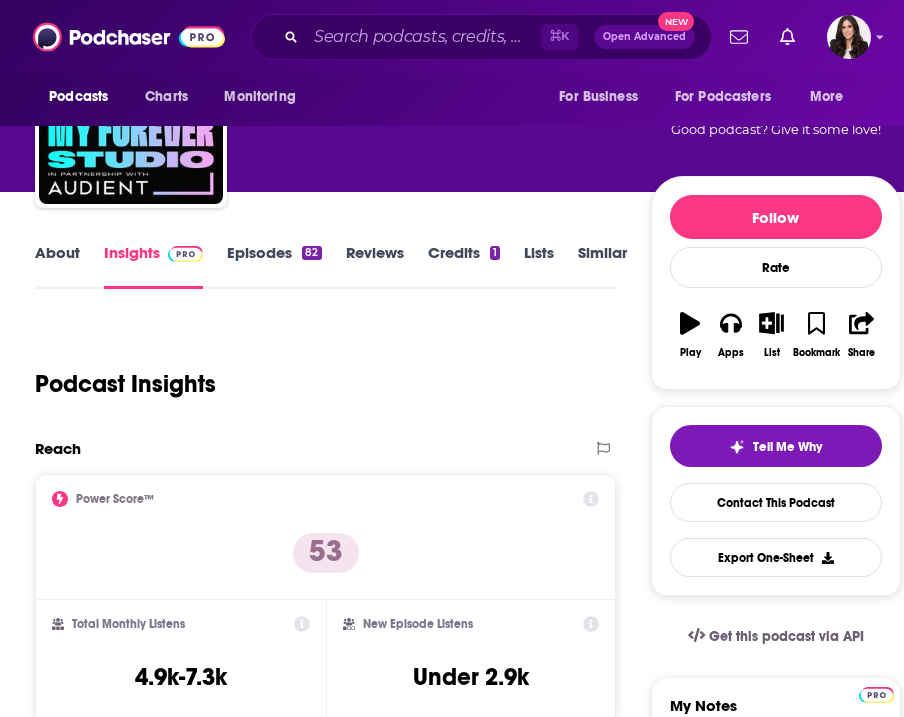 click on "About" at bounding box center [57, 266] 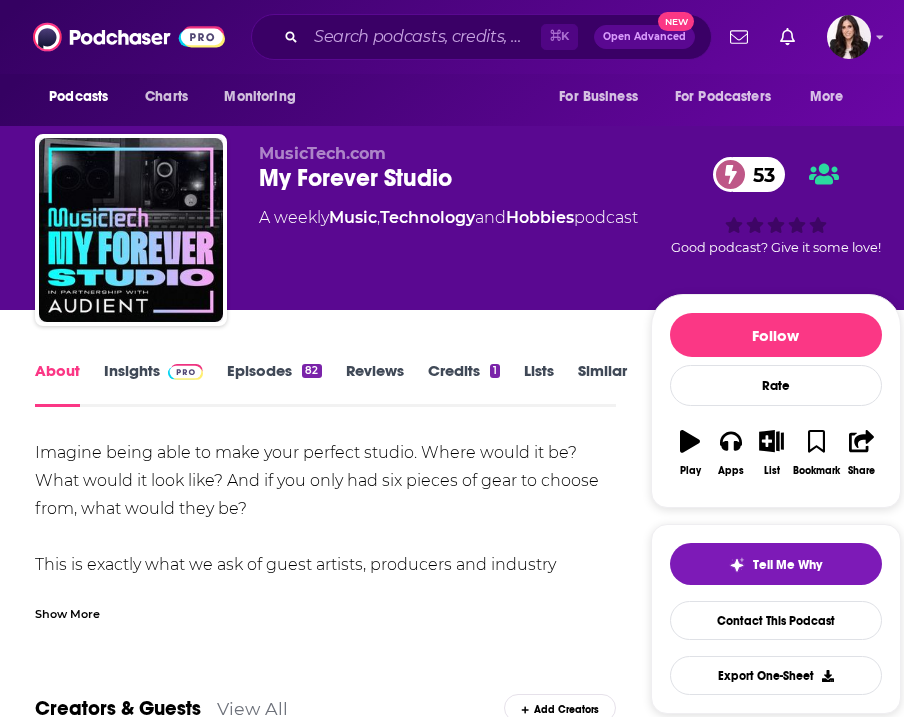 scroll, scrollTop: 132, scrollLeft: 0, axis: vertical 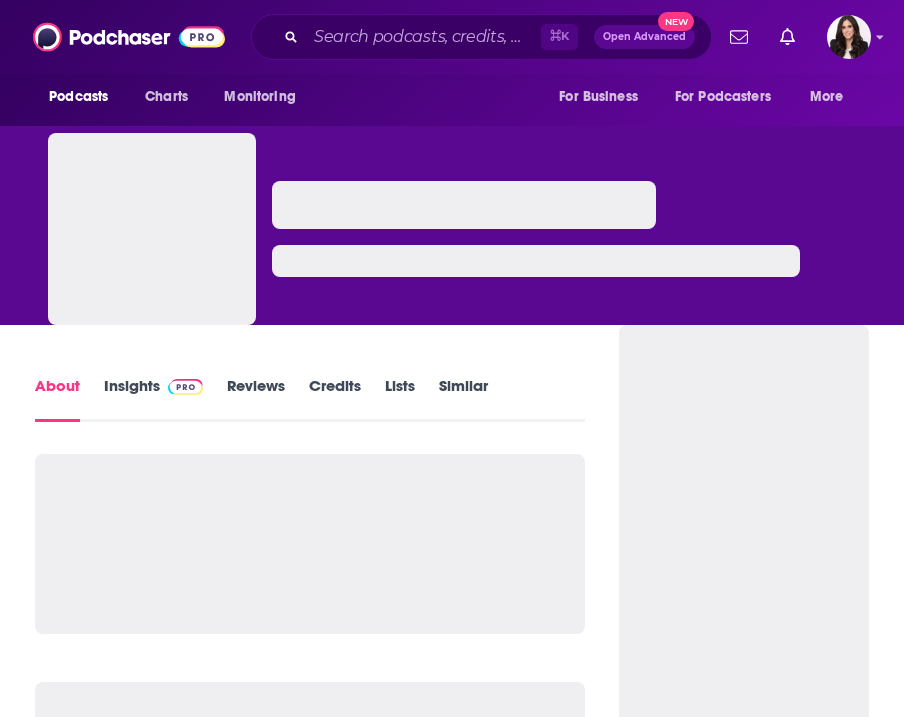 click at bounding box center [185, 387] 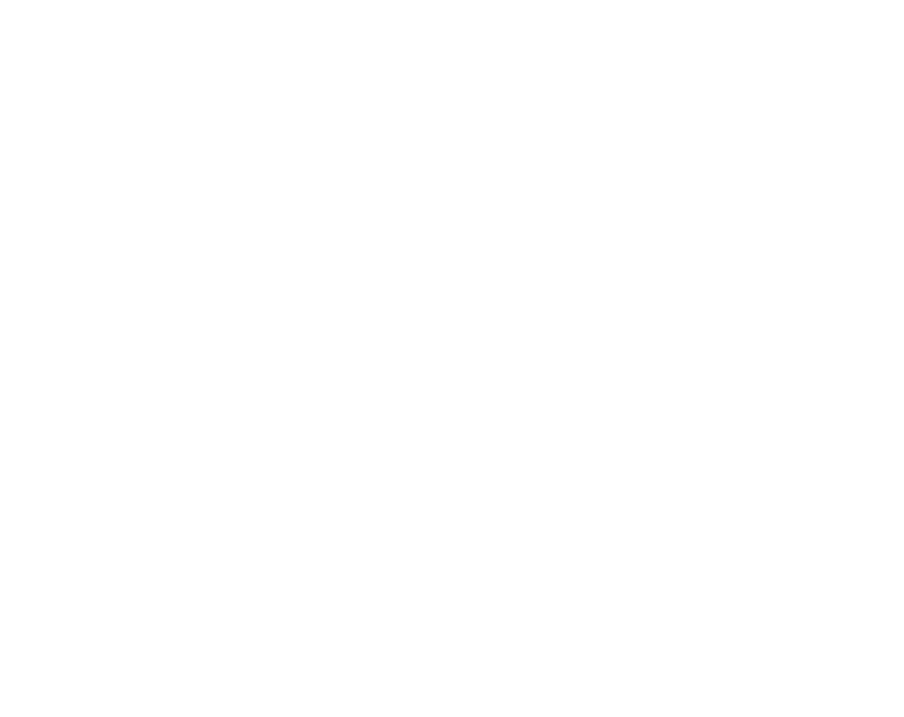 scroll, scrollTop: 0, scrollLeft: 0, axis: both 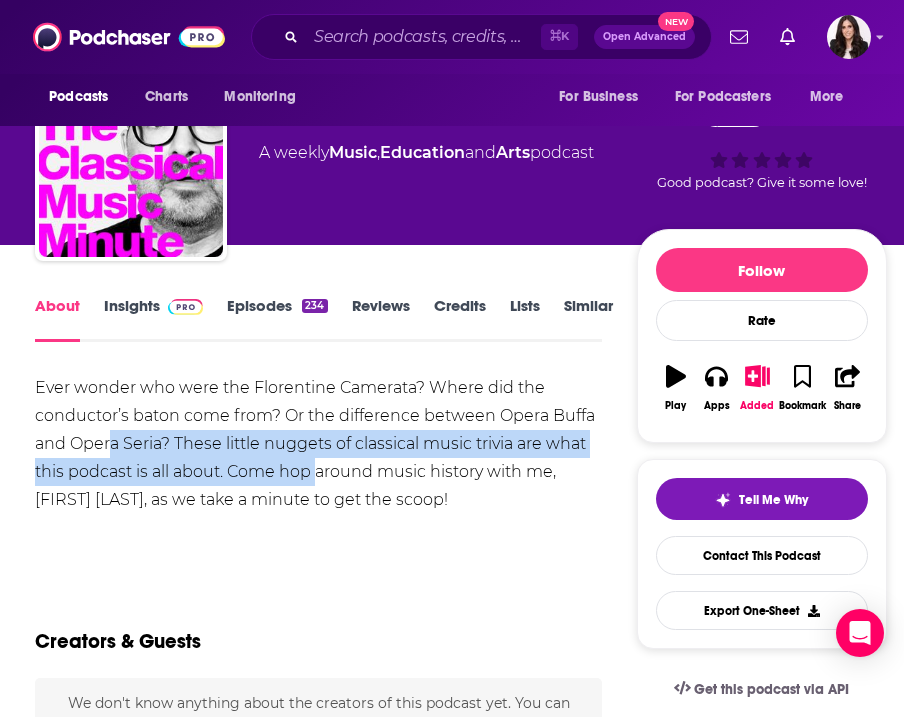 drag, startPoint x: 108, startPoint y: 458, endPoint x: 306, endPoint y: 484, distance: 199.69977 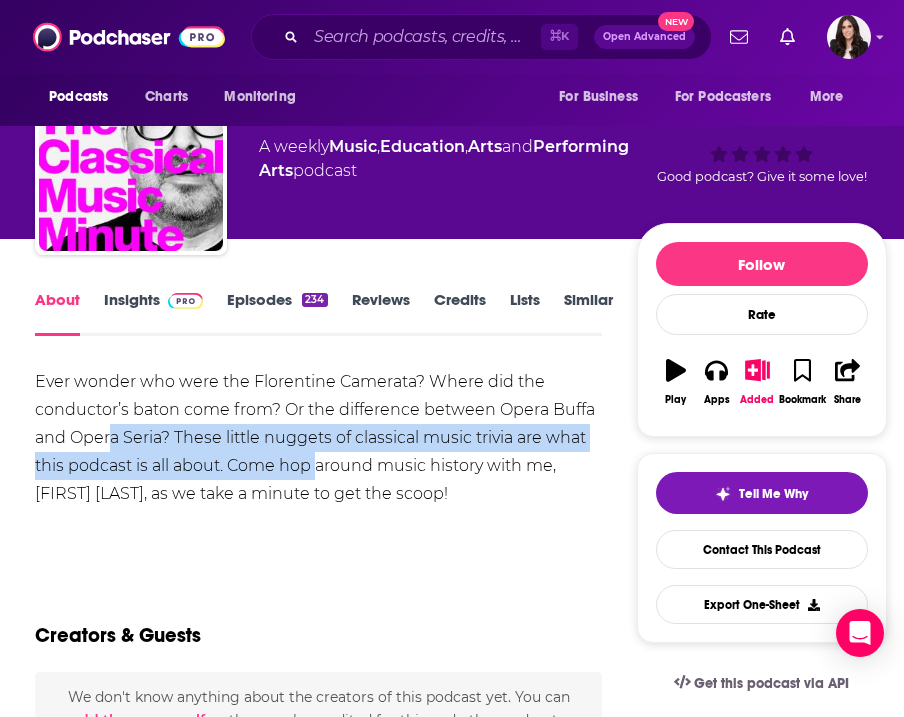 scroll, scrollTop: 52, scrollLeft: 0, axis: vertical 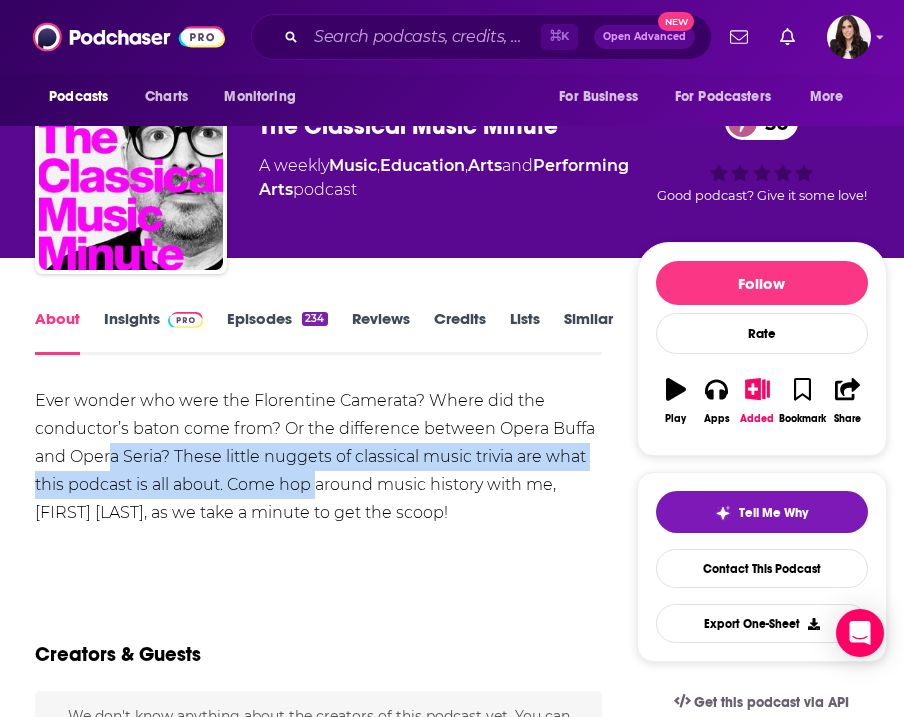 click on "Episodes 234" at bounding box center [277, 332] 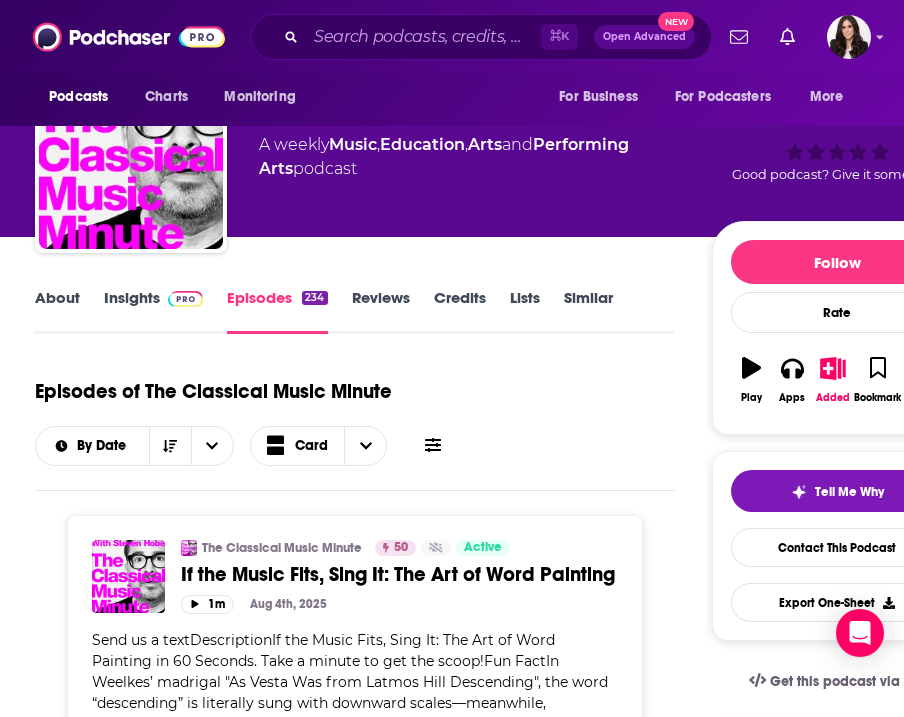 scroll, scrollTop: 72, scrollLeft: 0, axis: vertical 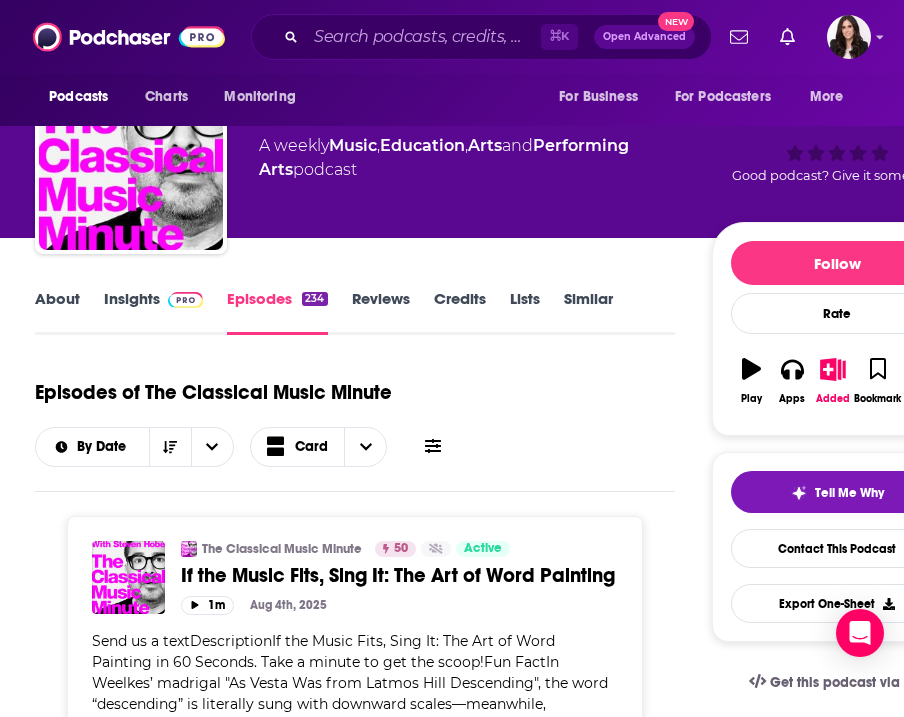 click on "About" at bounding box center [57, 312] 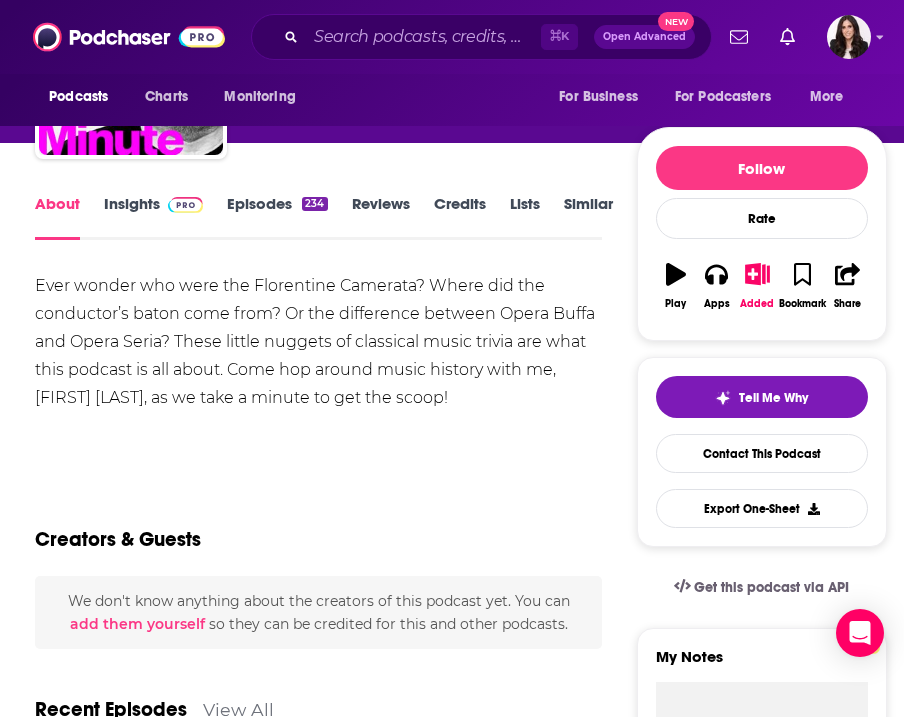 scroll, scrollTop: 0, scrollLeft: 0, axis: both 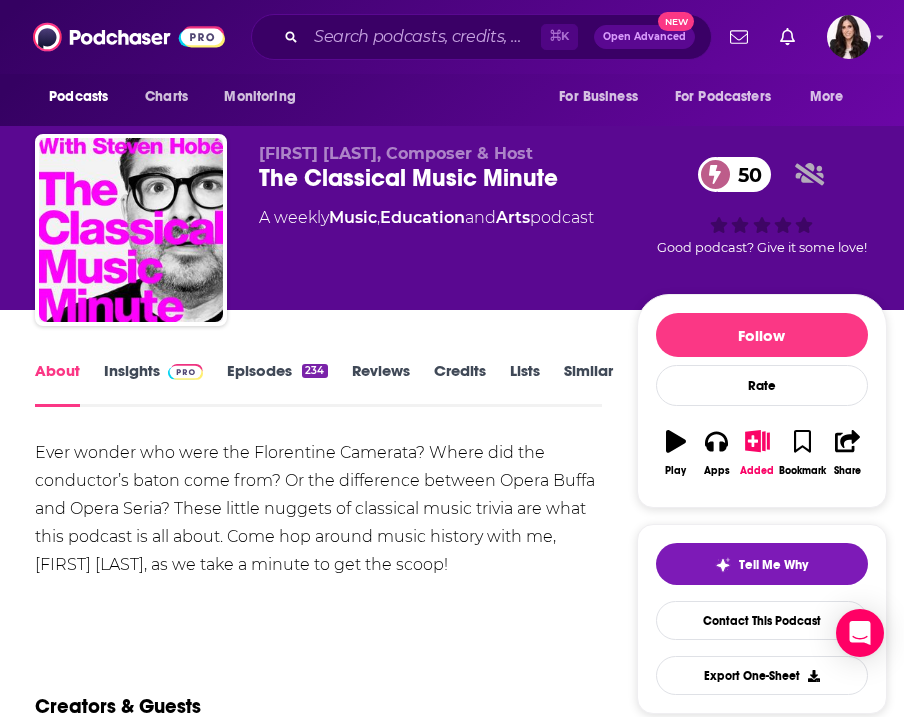 click on "The Classical Music Minute 50" at bounding box center (447, 178) 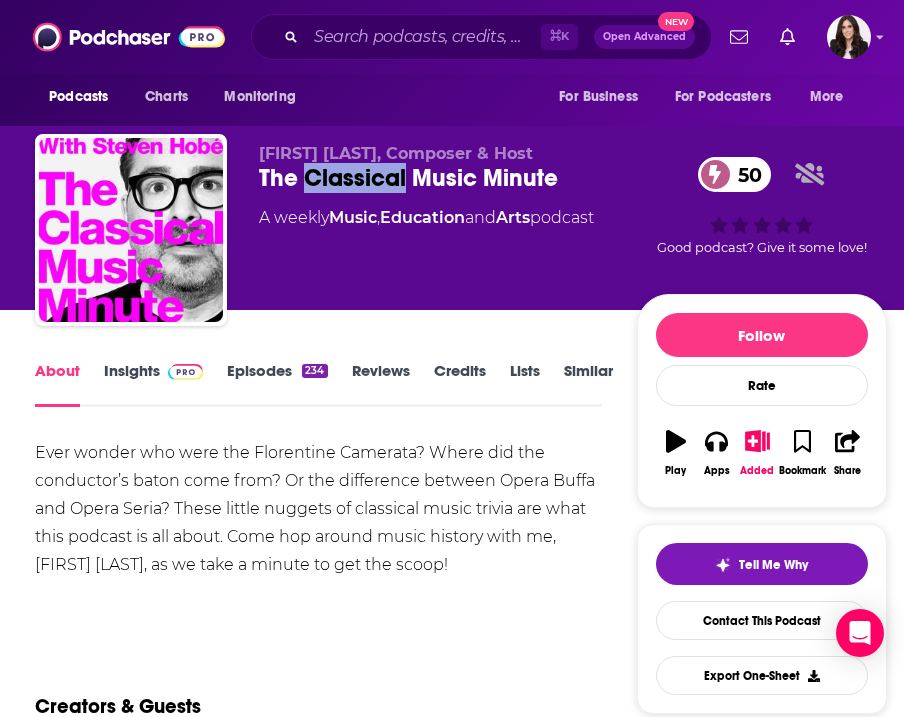 click on "The Classical Music Minute 50" at bounding box center (447, 178) 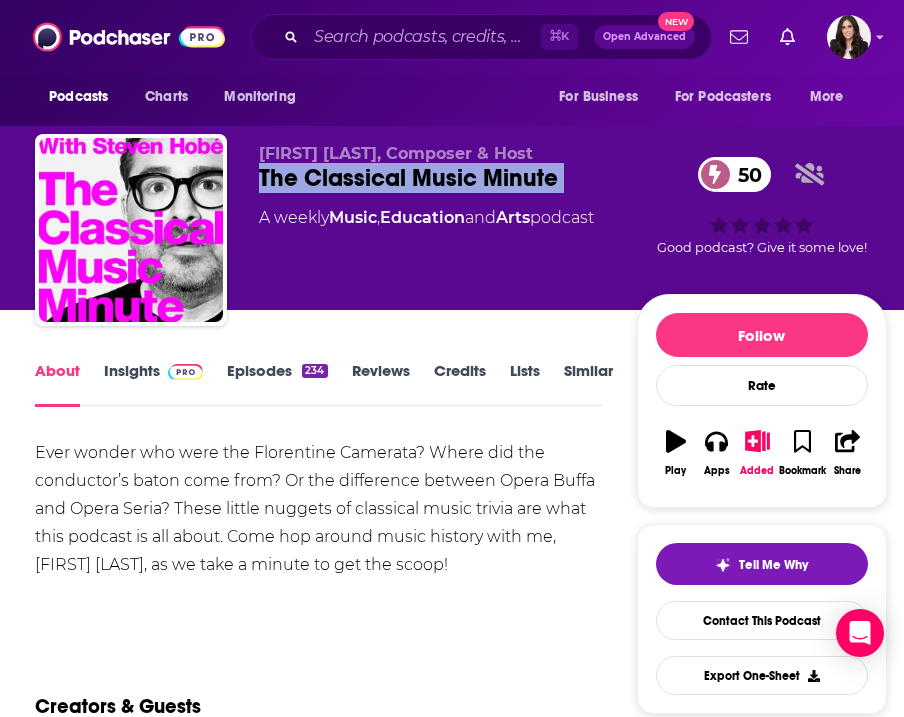 click on "The Classical Music Minute 50" at bounding box center [447, 178] 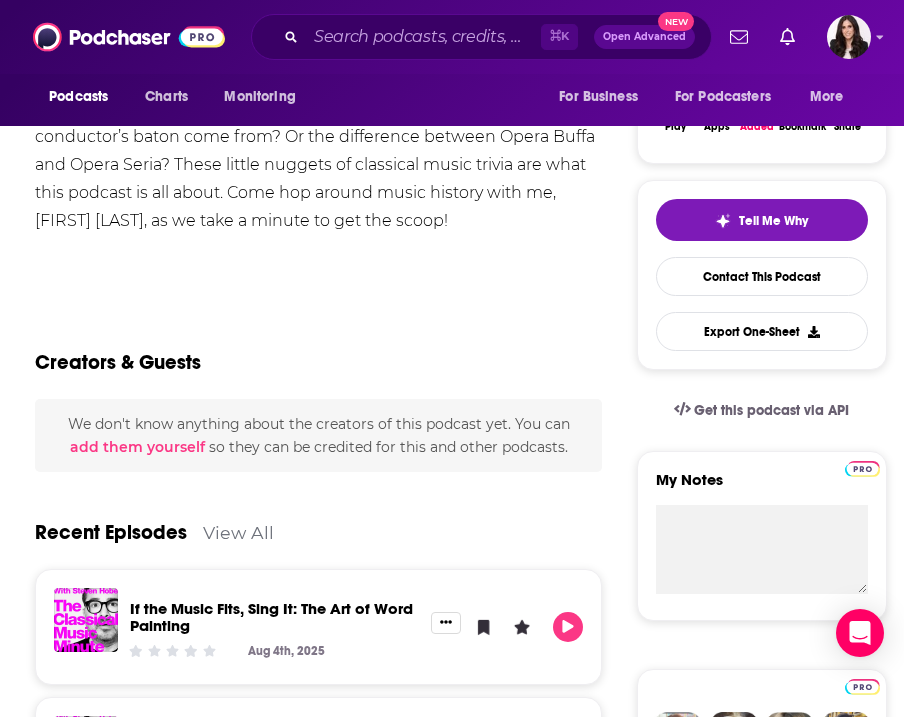 scroll, scrollTop: 0, scrollLeft: 0, axis: both 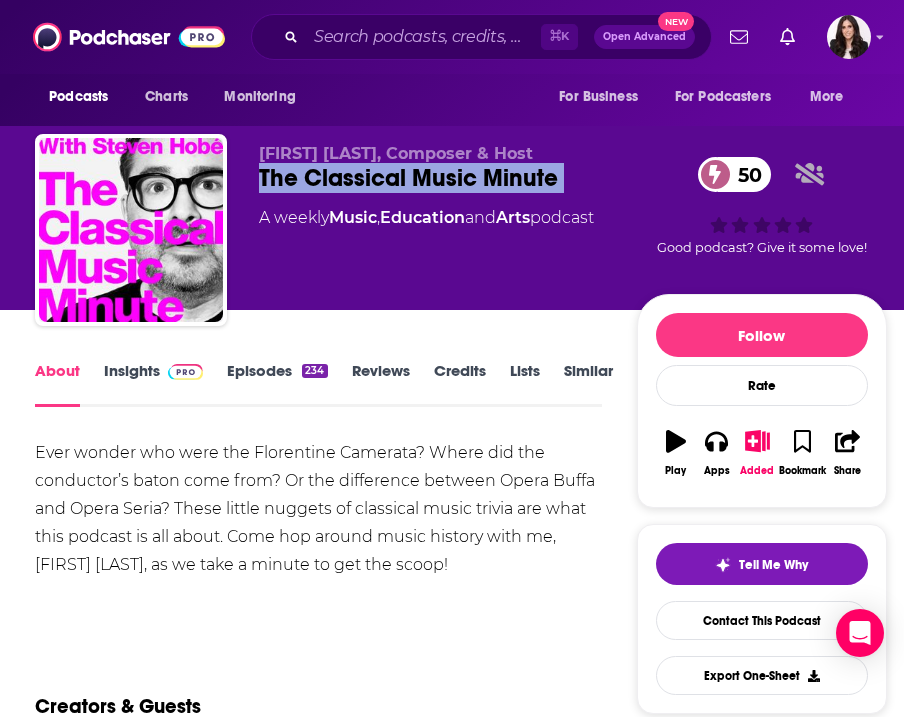 click at bounding box center (181, 370) 